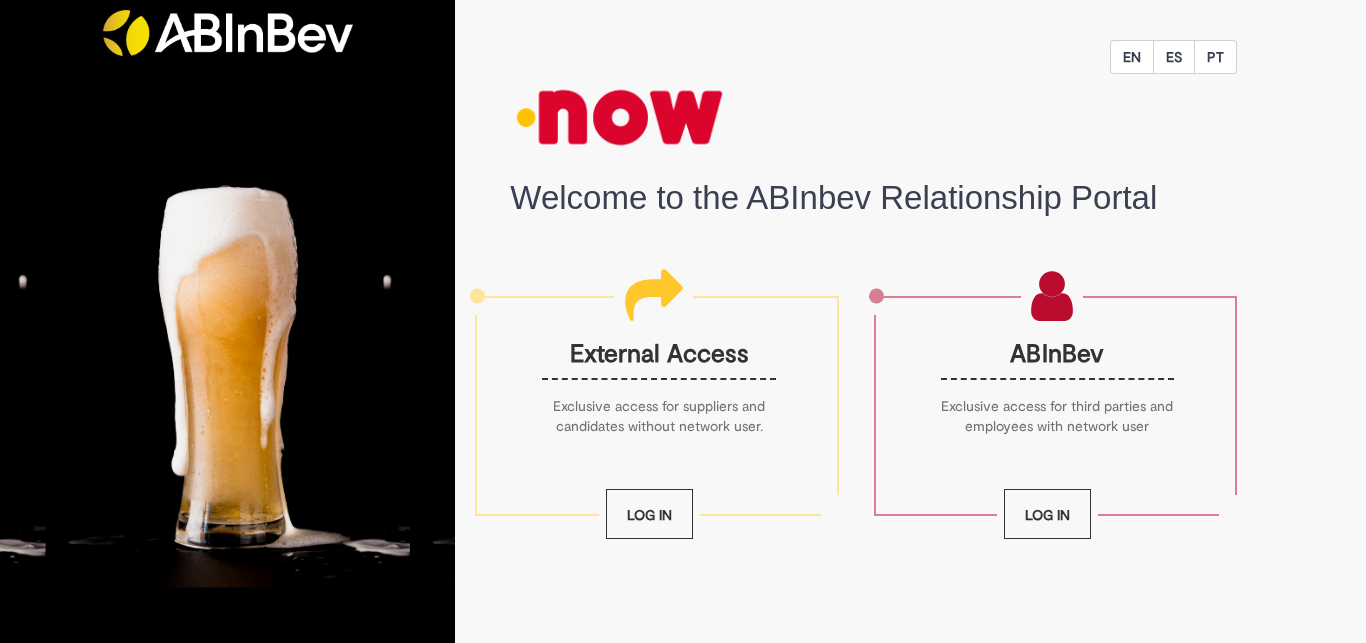 scroll, scrollTop: 0, scrollLeft: 0, axis: both 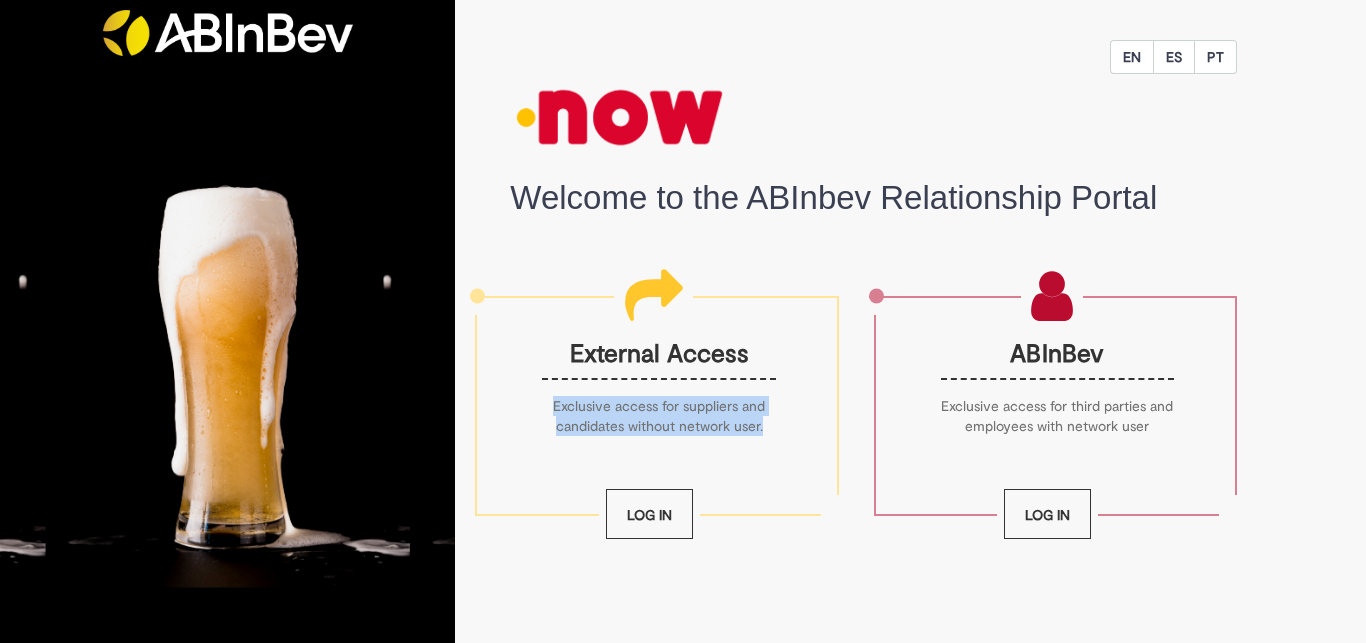 drag, startPoint x: 756, startPoint y: 431, endPoint x: 541, endPoint y: 410, distance: 216.02315 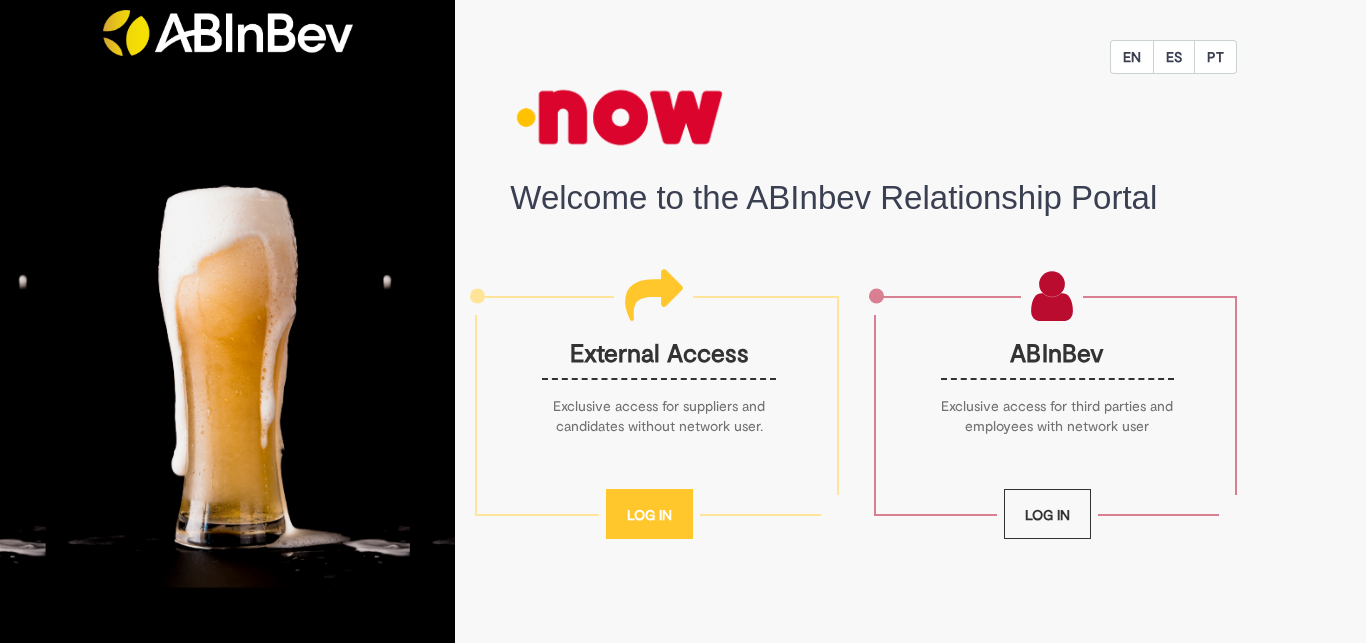 click on "Log In" at bounding box center [649, 514] 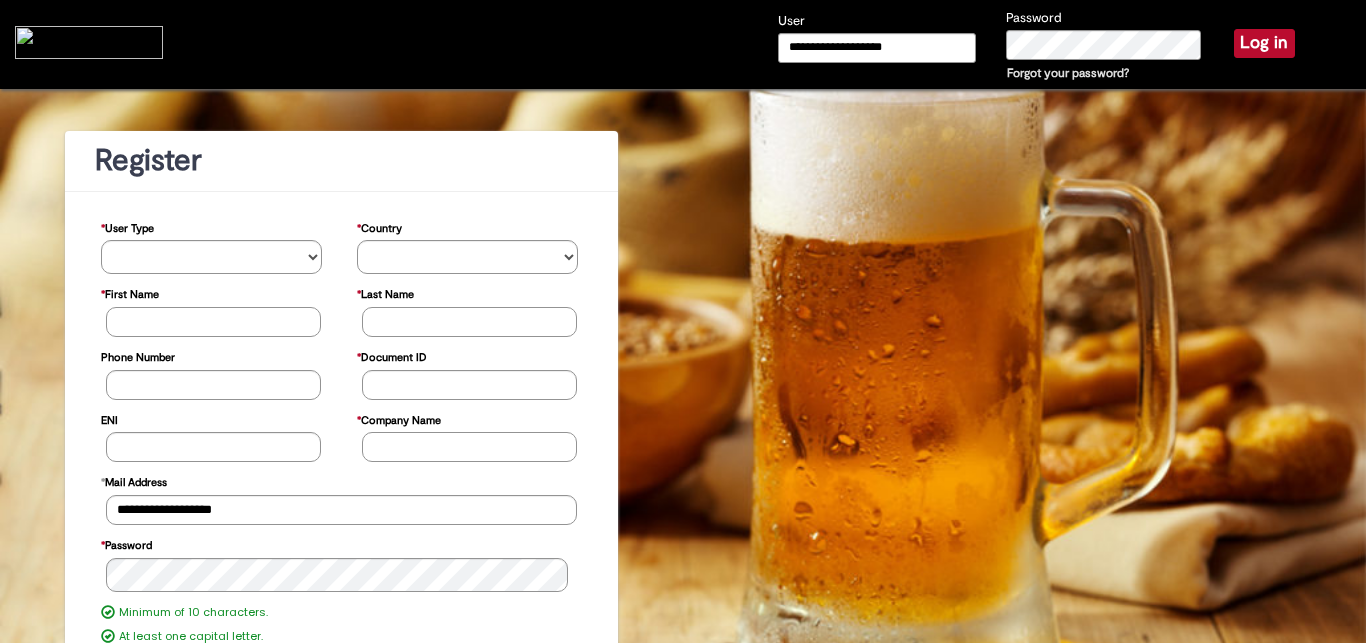 click on "Log in" at bounding box center (1264, 43) 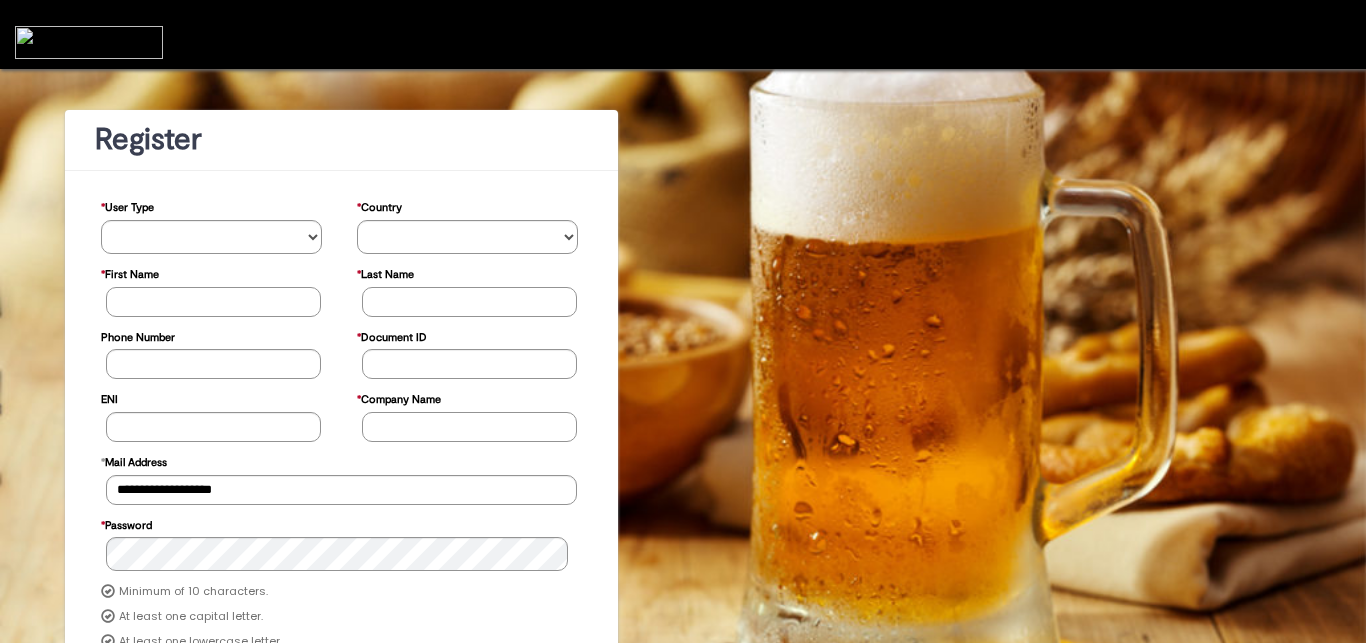 scroll, scrollTop: 0, scrollLeft: 0, axis: both 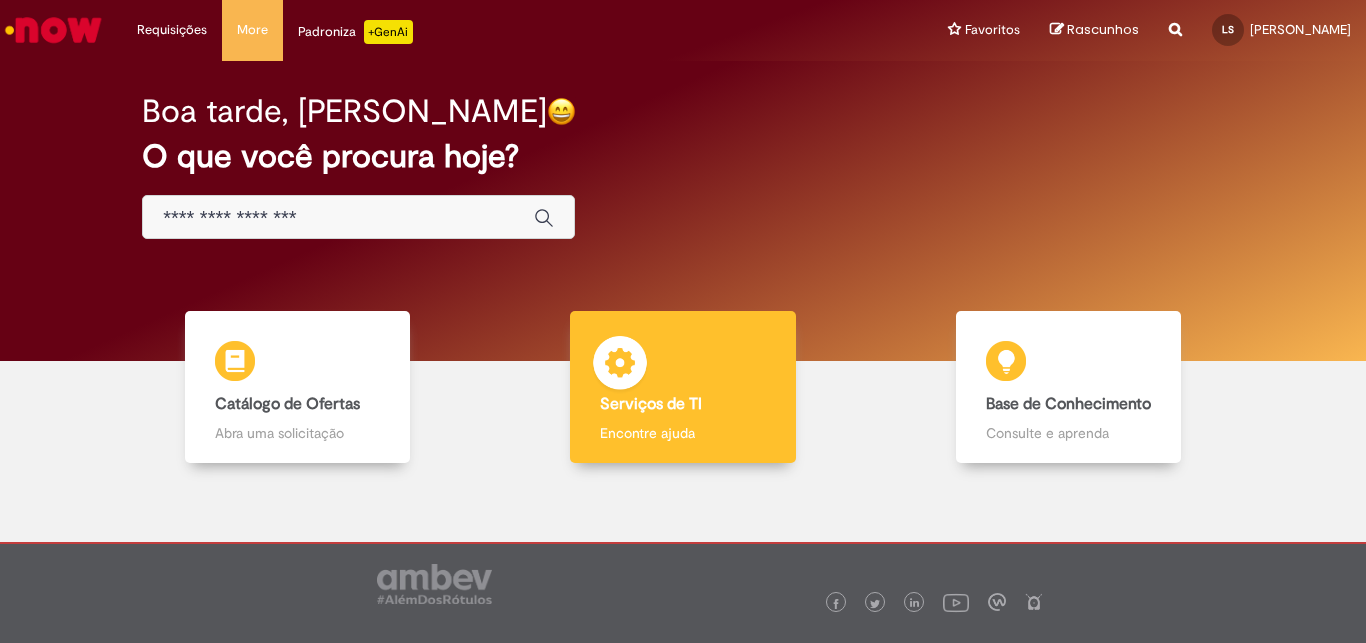 click at bounding box center (620, 366) 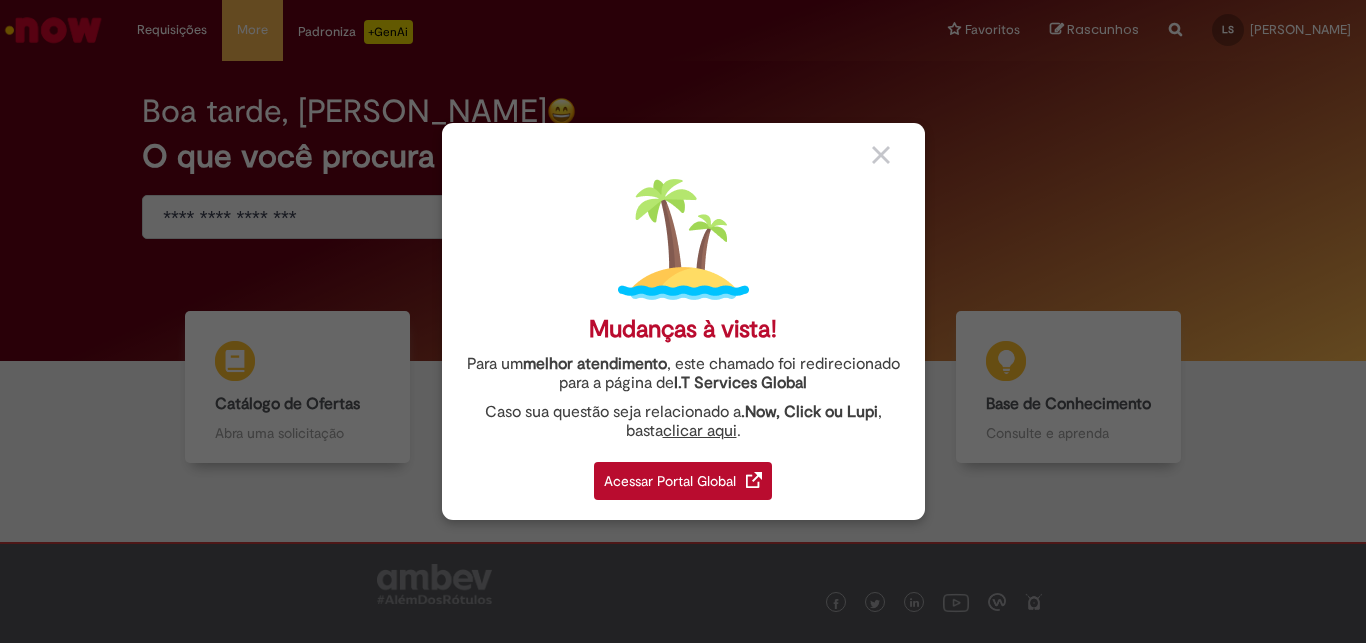 click on "Acessar Portal Global" at bounding box center [683, 481] 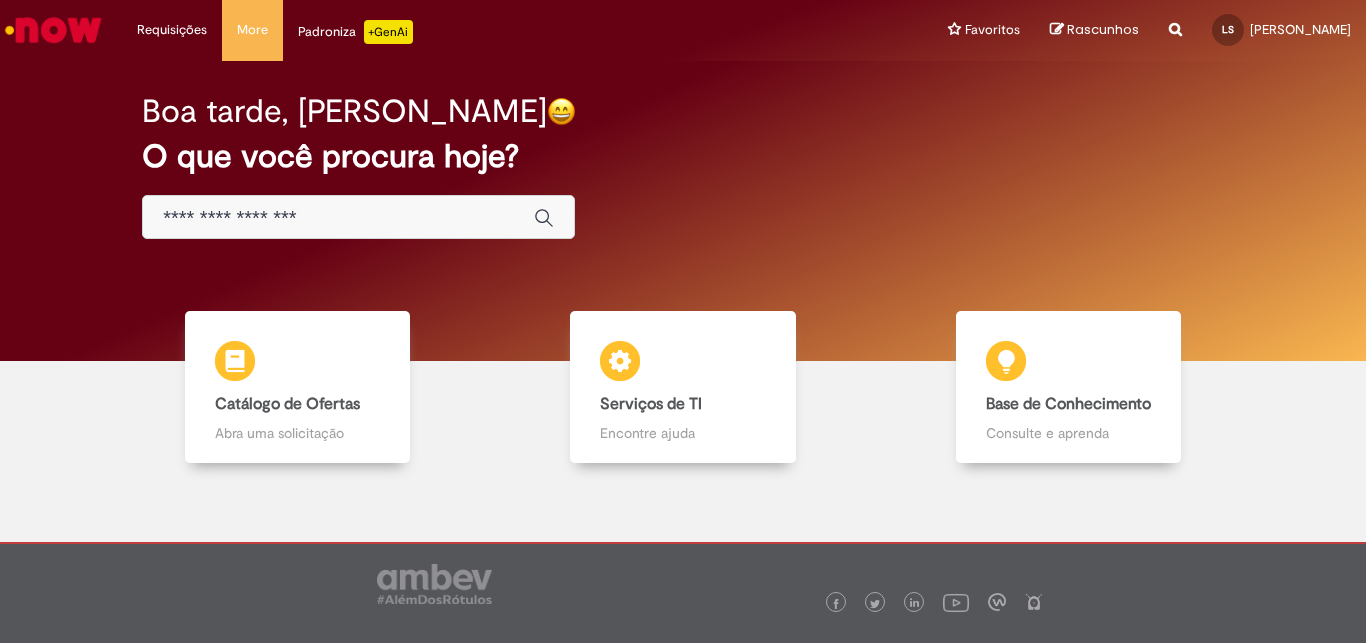 scroll, scrollTop: 0, scrollLeft: 0, axis: both 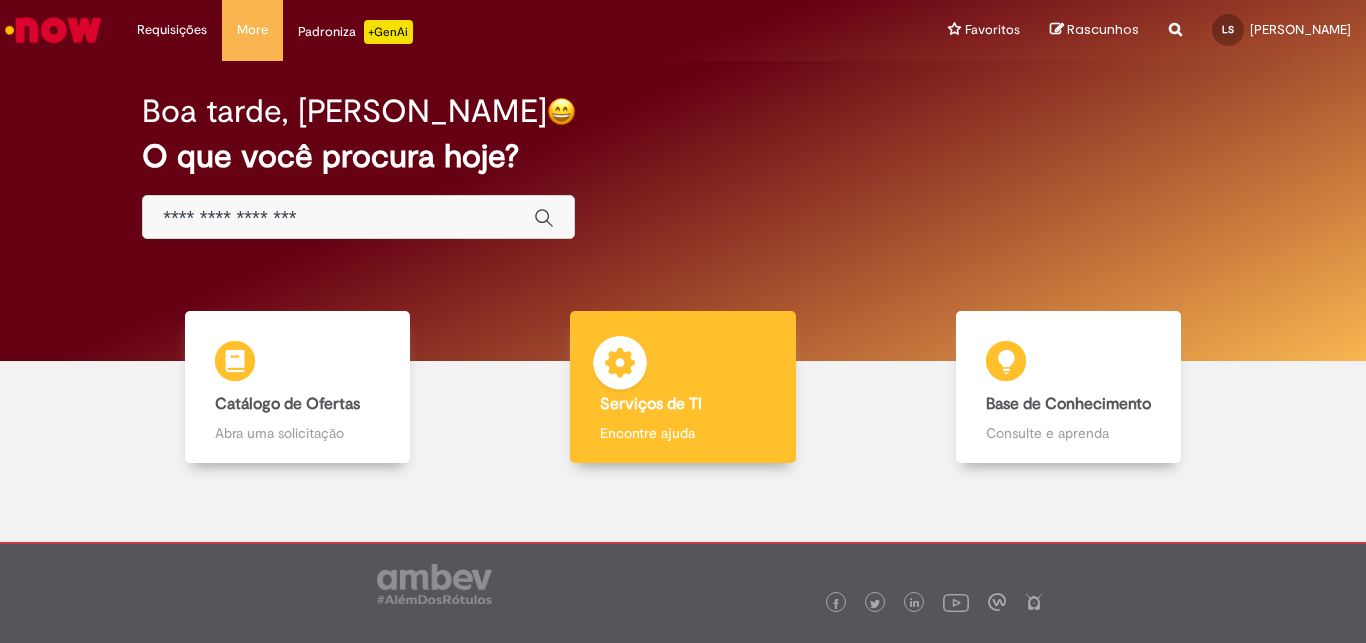 click at bounding box center [620, 366] 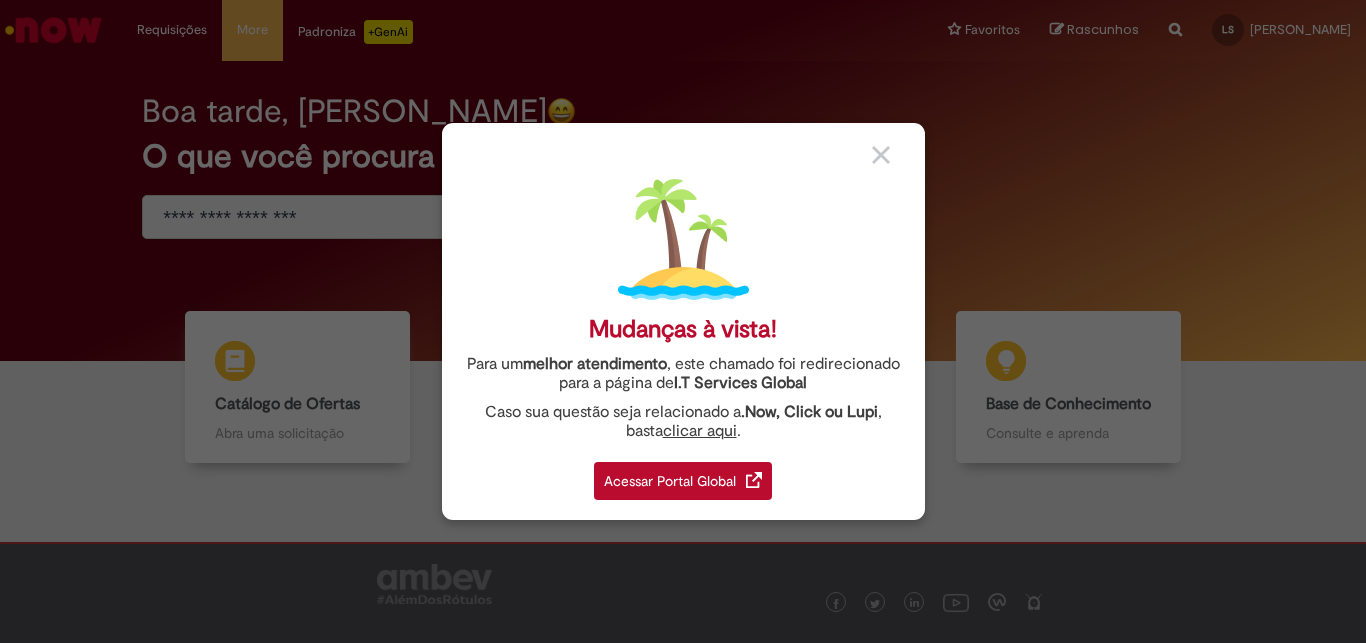 click on "Acessar Portal Global" at bounding box center (683, 481) 